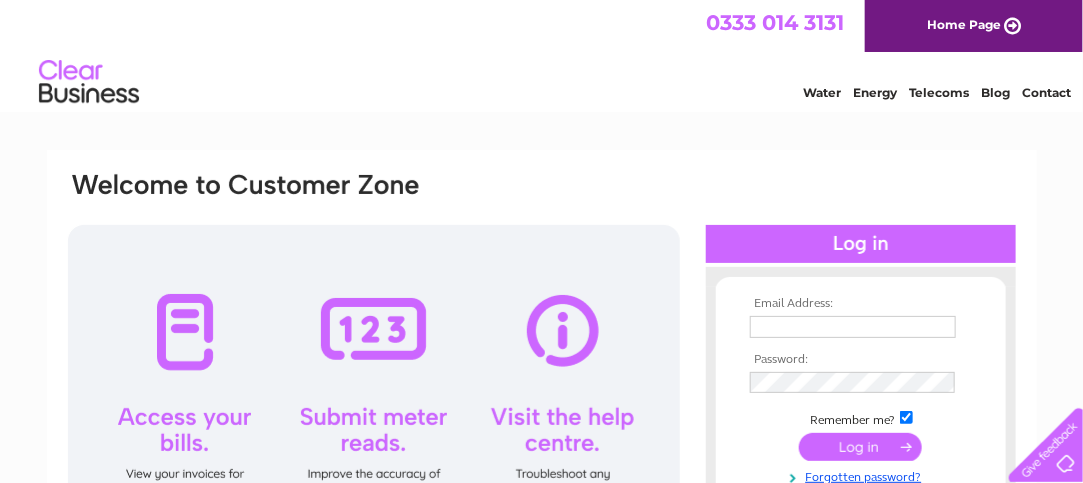 scroll, scrollTop: 0, scrollLeft: 0, axis: both 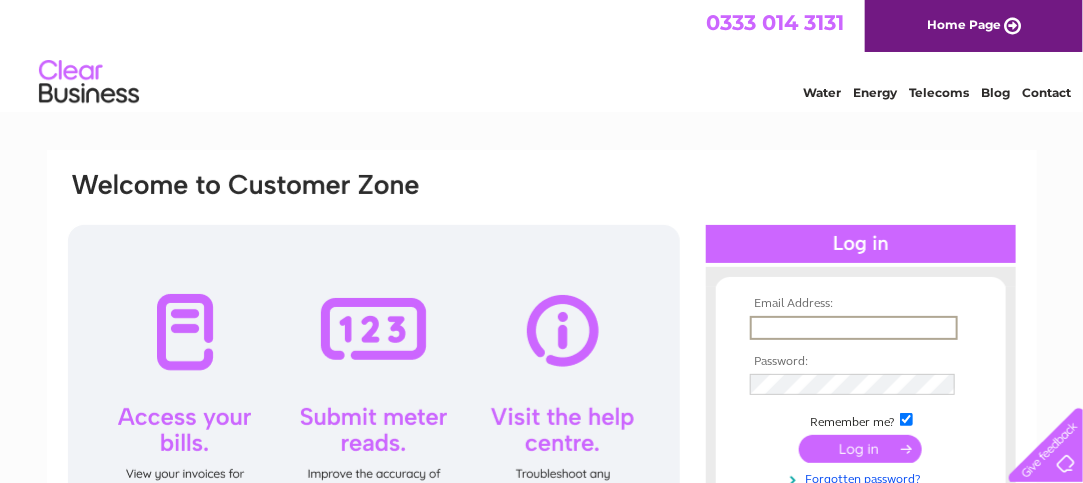 click at bounding box center [854, 328] 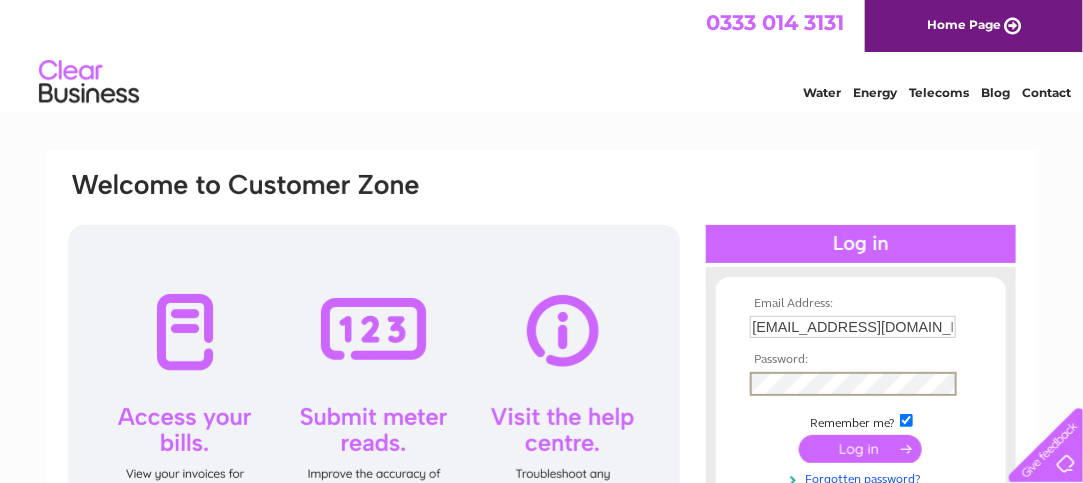 click at bounding box center [860, 449] 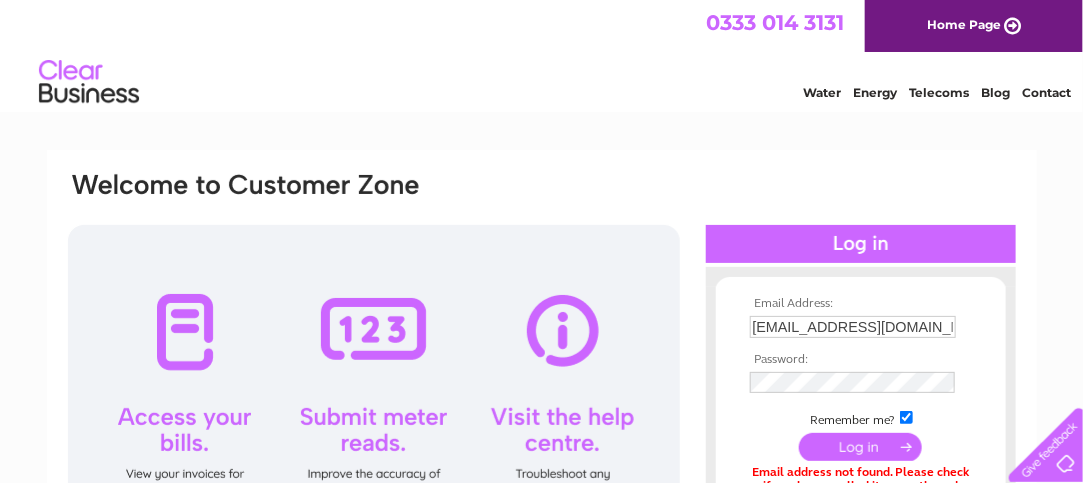 scroll, scrollTop: 0, scrollLeft: 0, axis: both 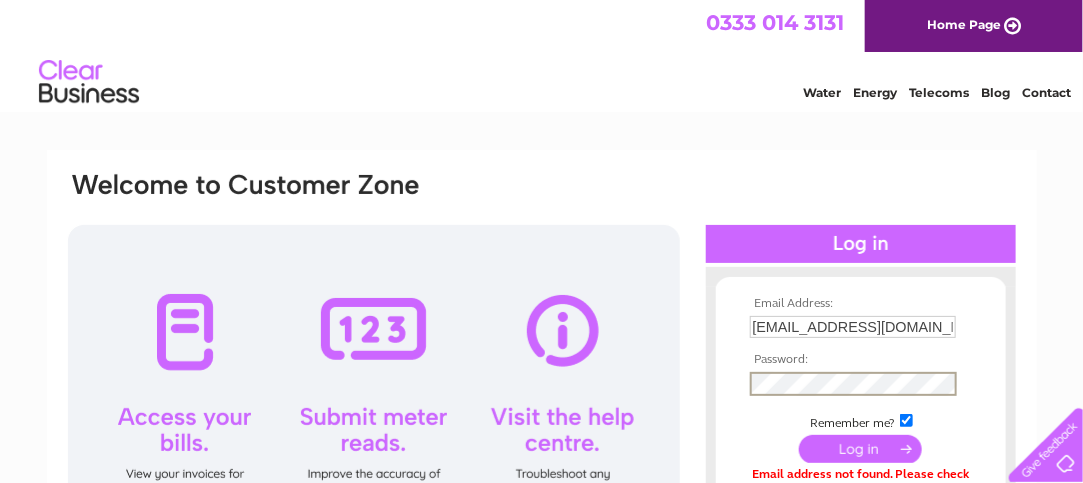 click at bounding box center [860, 449] 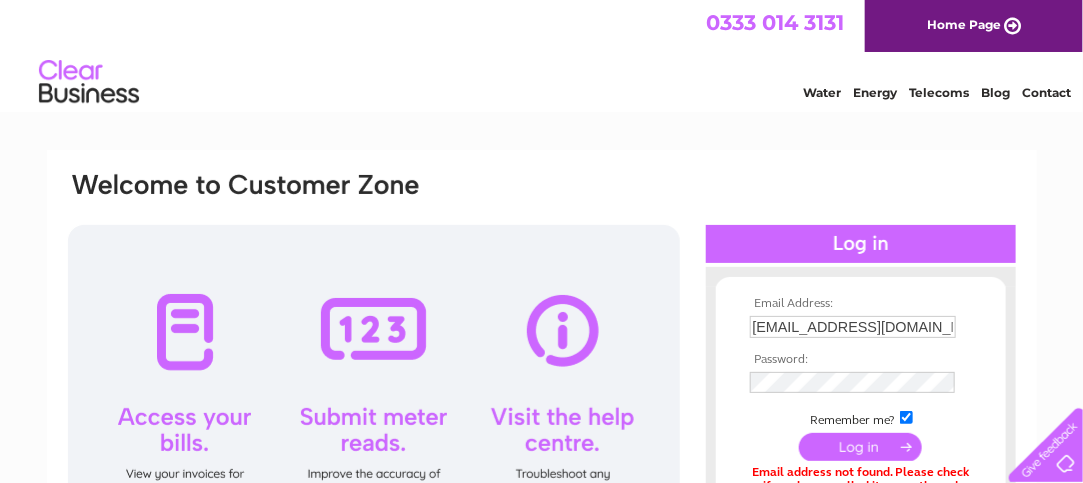 scroll, scrollTop: 0, scrollLeft: 0, axis: both 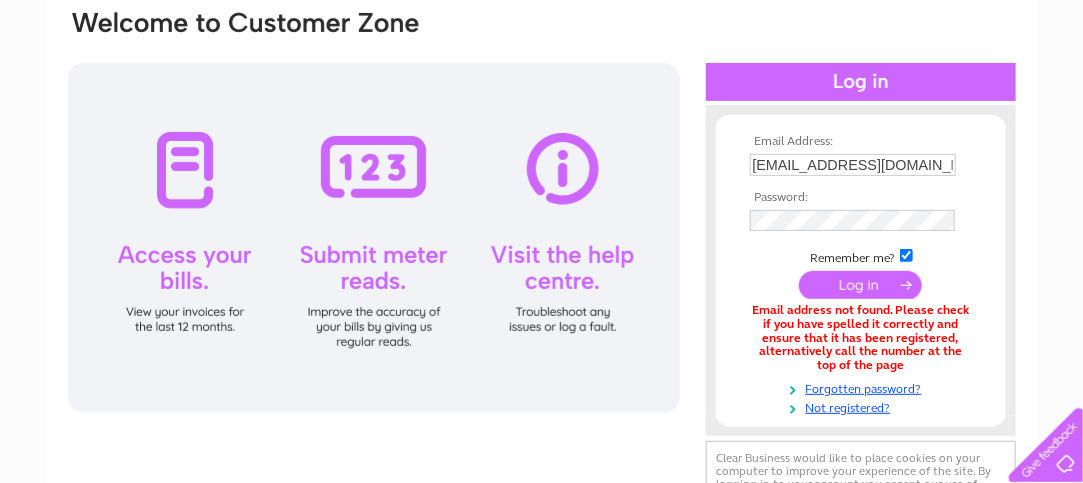 click at bounding box center (860, 285) 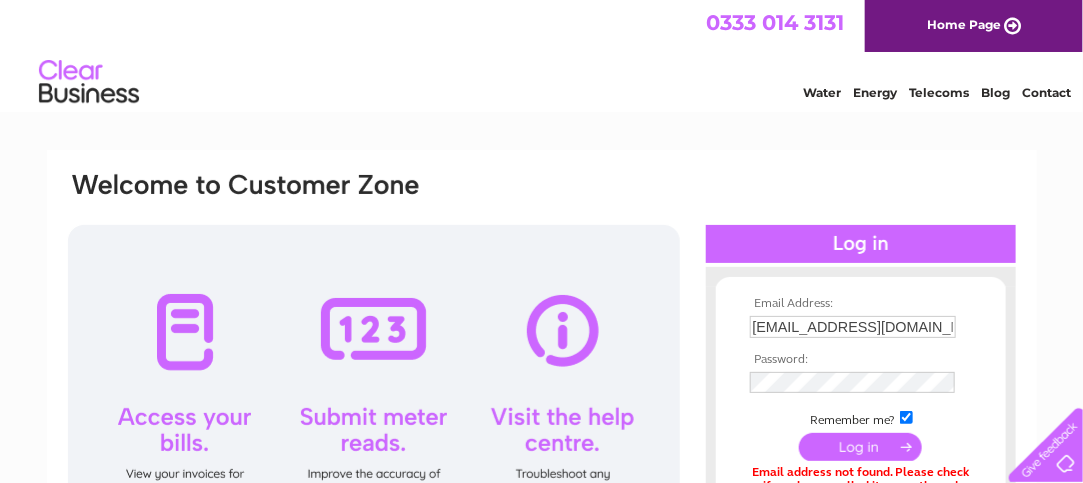 scroll, scrollTop: 0, scrollLeft: 0, axis: both 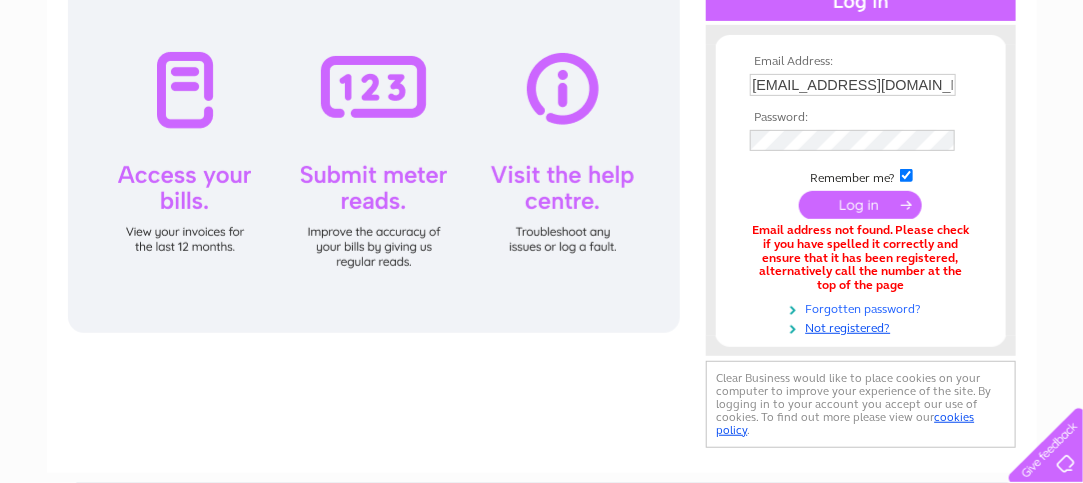click on "Forgotten password?" at bounding box center [863, 307] 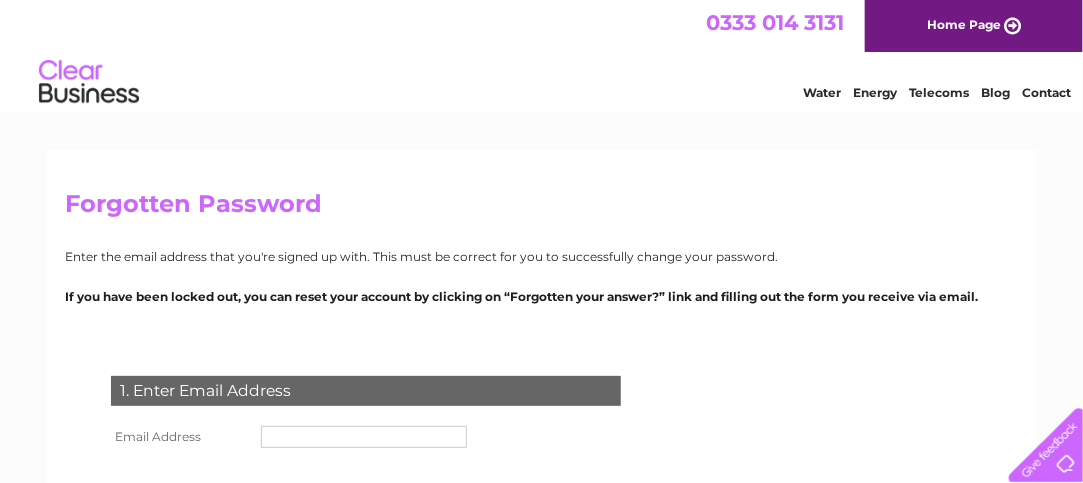 scroll, scrollTop: 0, scrollLeft: 0, axis: both 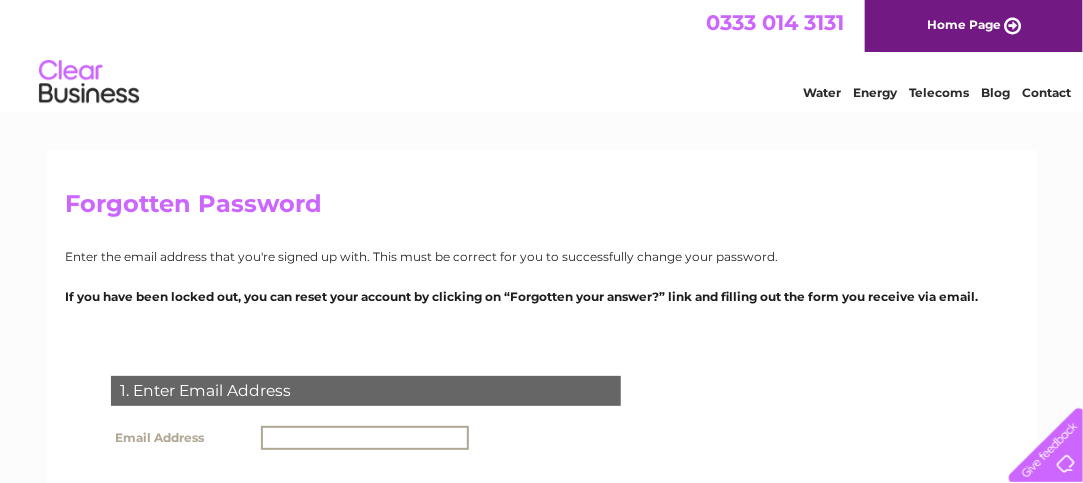 click at bounding box center (365, 438) 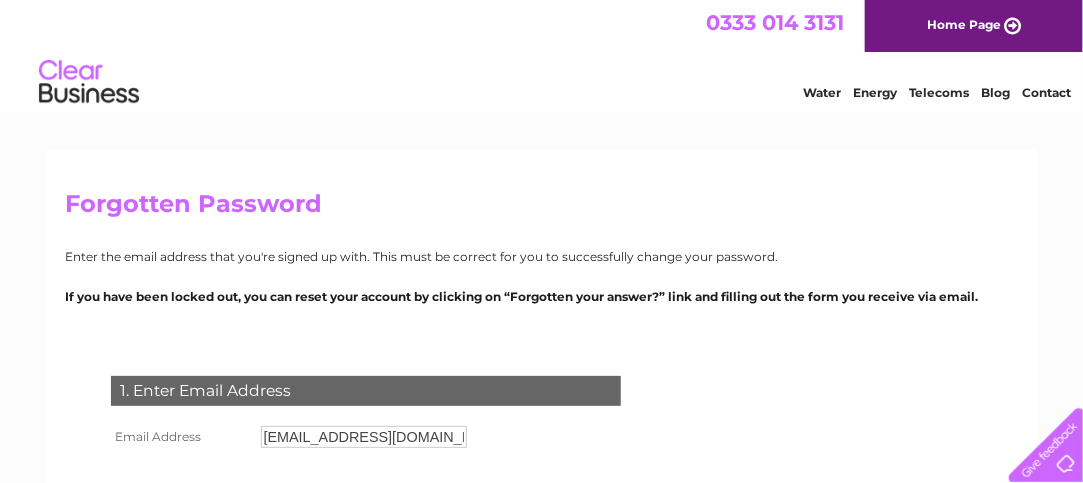 click on "Forgotten Password
Enter the email address that you're signed up with. This must be correct for you to successfully change your password.
If you have been locked out, you can reset your account by clicking on “Forgotten your answer?” link and filling out the form you receive via email.
1. Enter Email Address
Email Address
info.stopinntaj@gmail.com
Cancel" at bounding box center [542, 430] 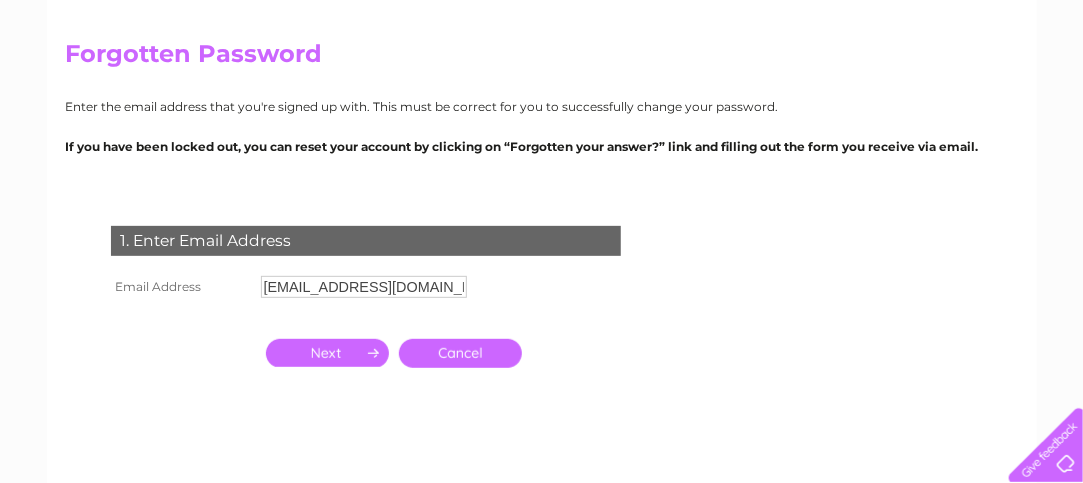 scroll, scrollTop: 160, scrollLeft: 0, axis: vertical 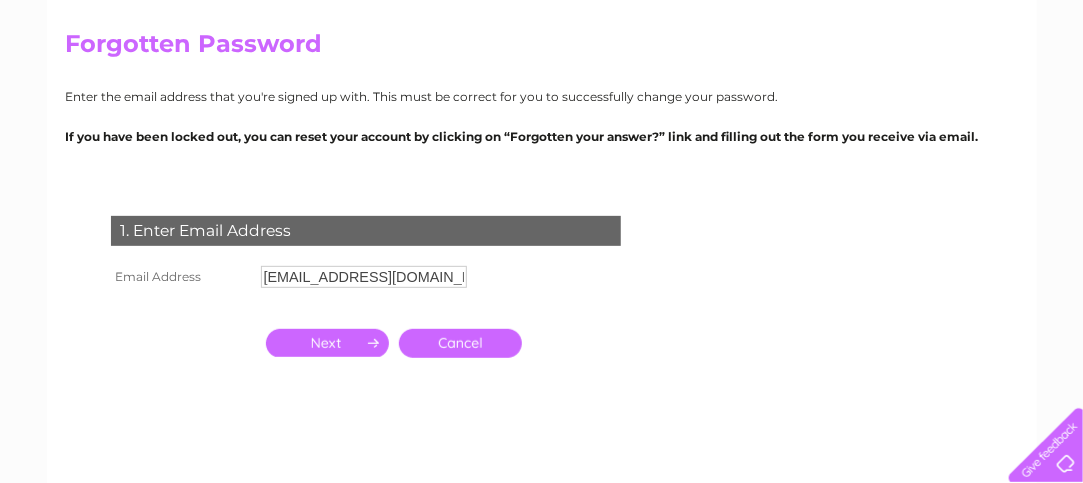 click at bounding box center [327, 343] 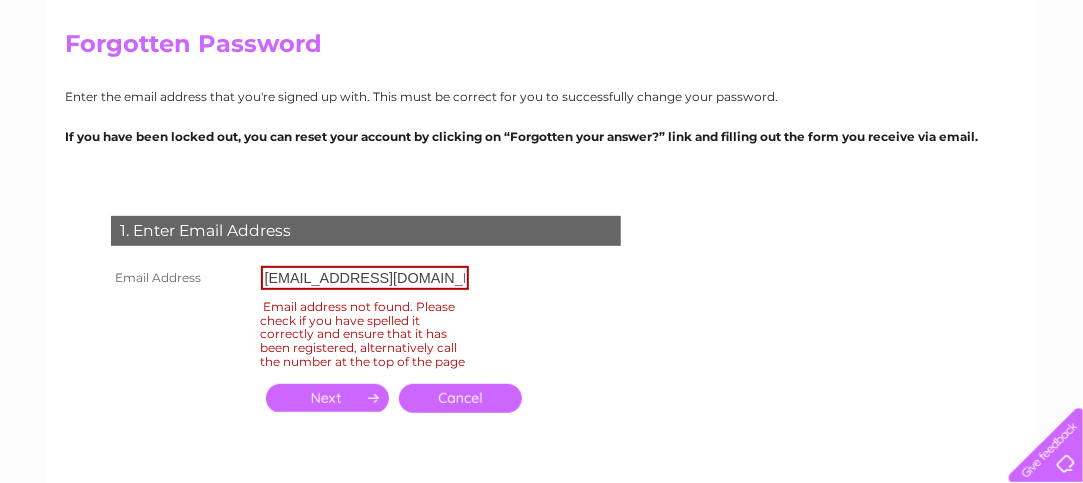 click on "Email address not found. Please check if you have spelled it correctly and ensure that it has been registered, alternatively call the number at the top of the page" at bounding box center [365, 334] 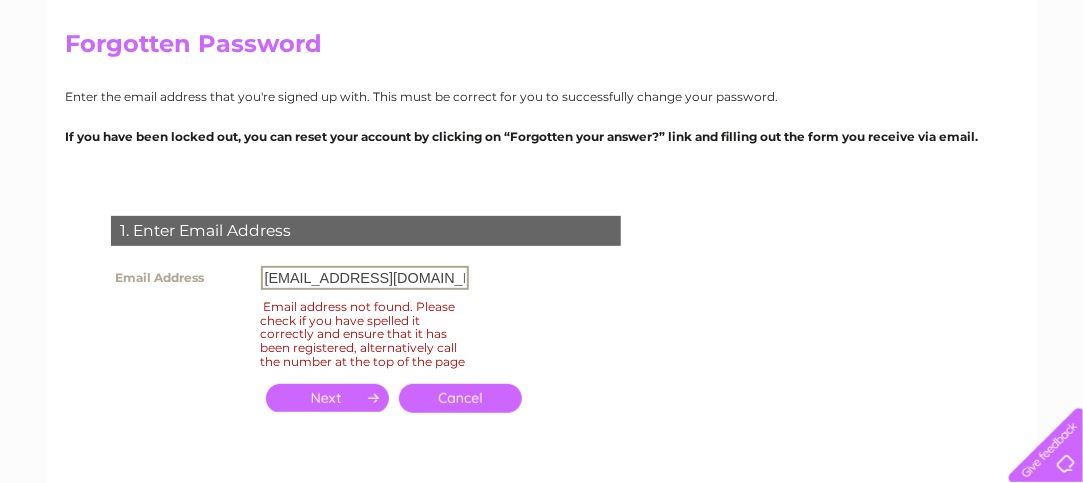 click on "info.stopinntaj@gmail.com" at bounding box center [365, 278] 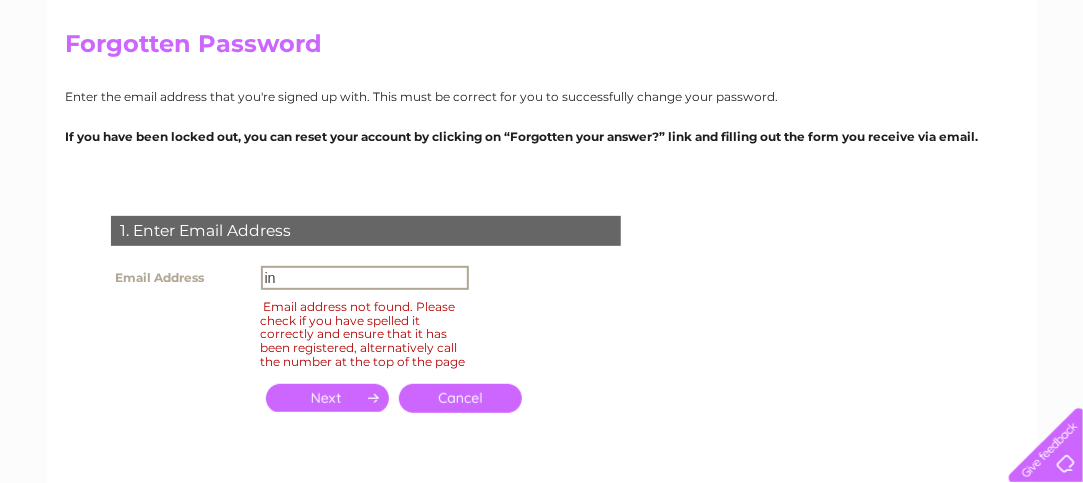 type on "i" 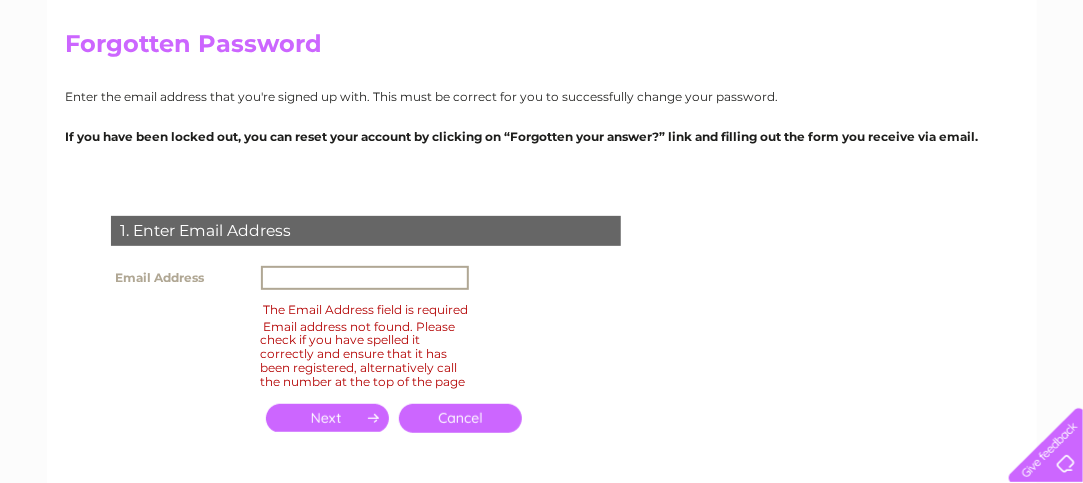 paste on "[EMAIL_ADDRESS][DOMAIN_NAME]" 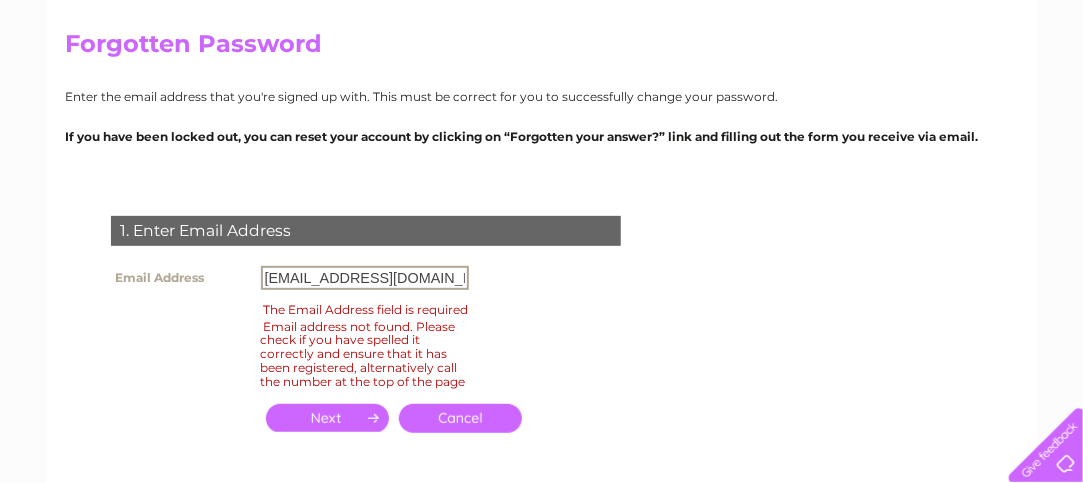 click on "Cancel" at bounding box center (394, 418) 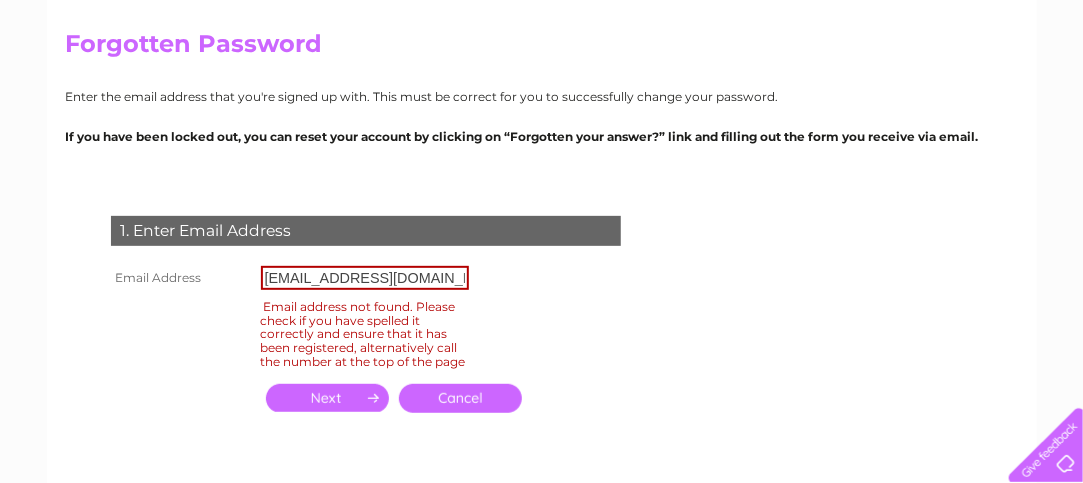 click at bounding box center [327, 398] 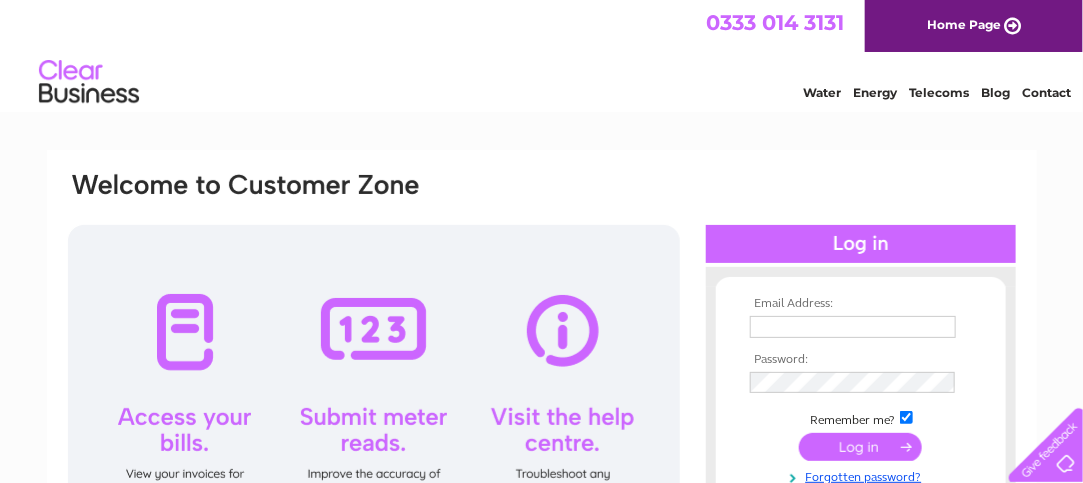 scroll, scrollTop: 0, scrollLeft: 0, axis: both 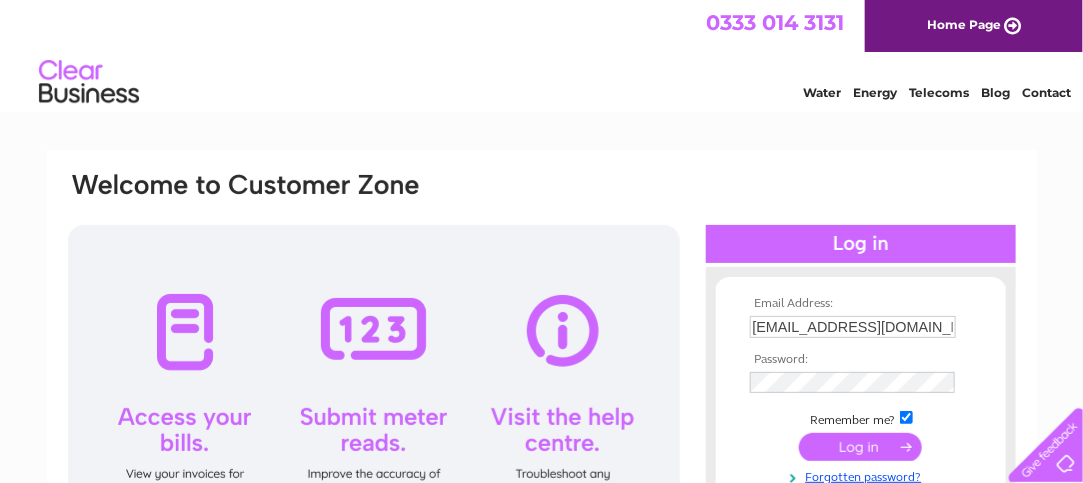 click at bounding box center (860, 447) 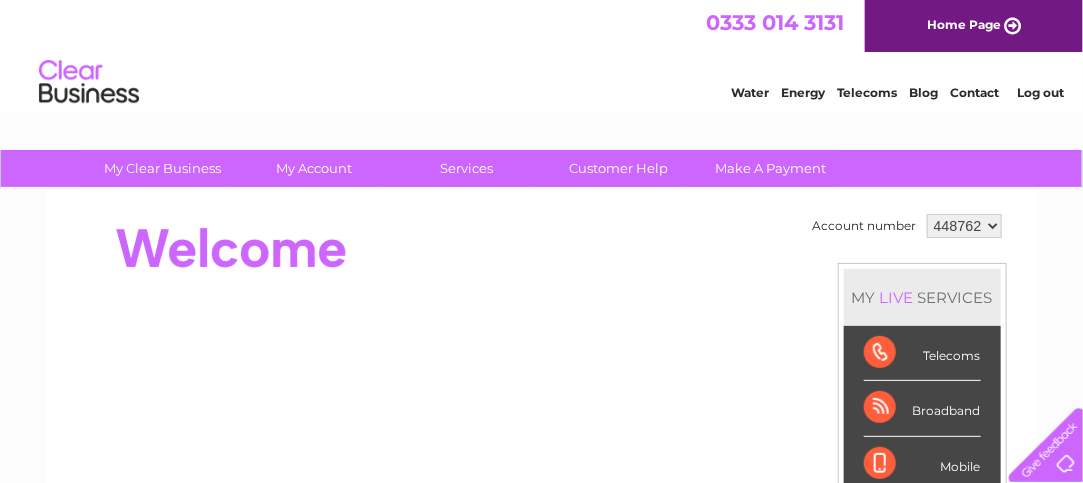 scroll, scrollTop: 0, scrollLeft: 0, axis: both 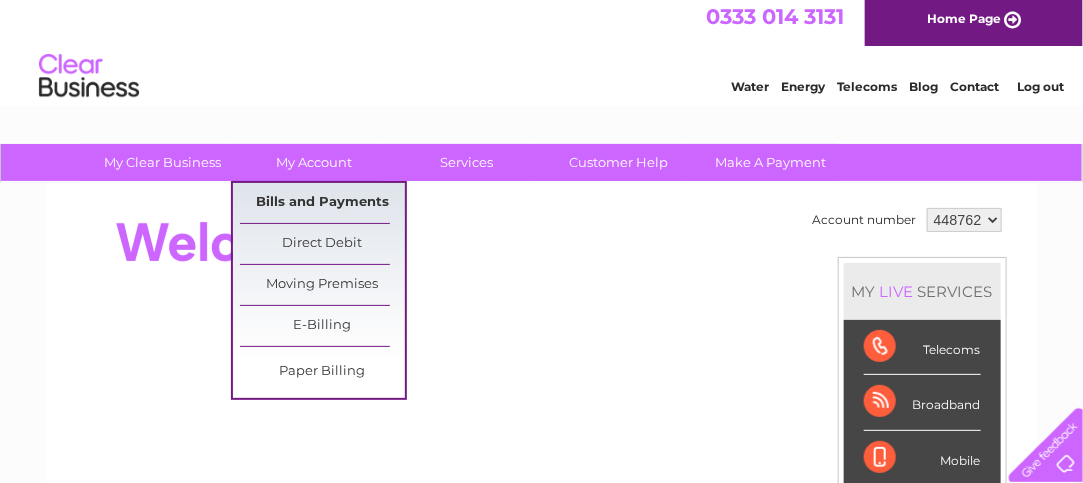 click on "Bills and Payments" at bounding box center (322, 203) 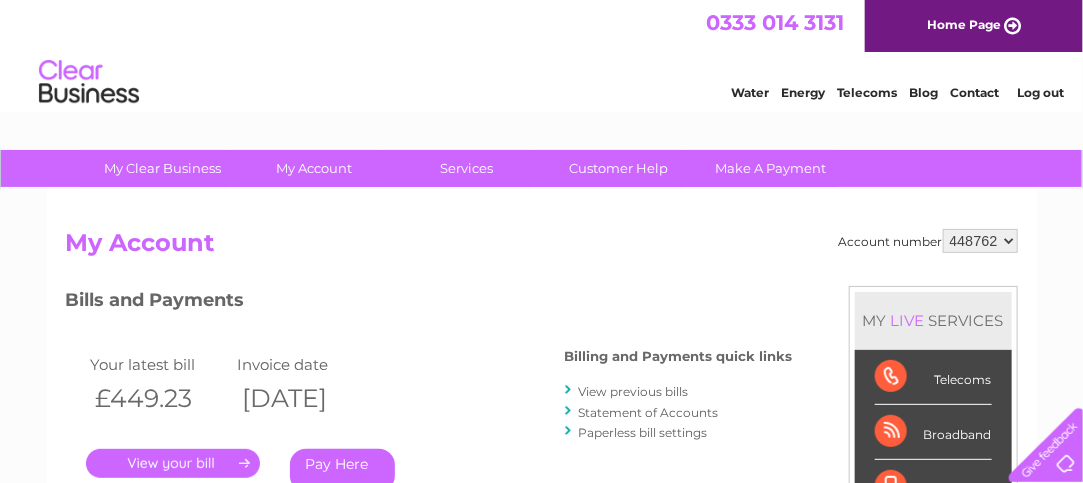 scroll, scrollTop: 0, scrollLeft: 0, axis: both 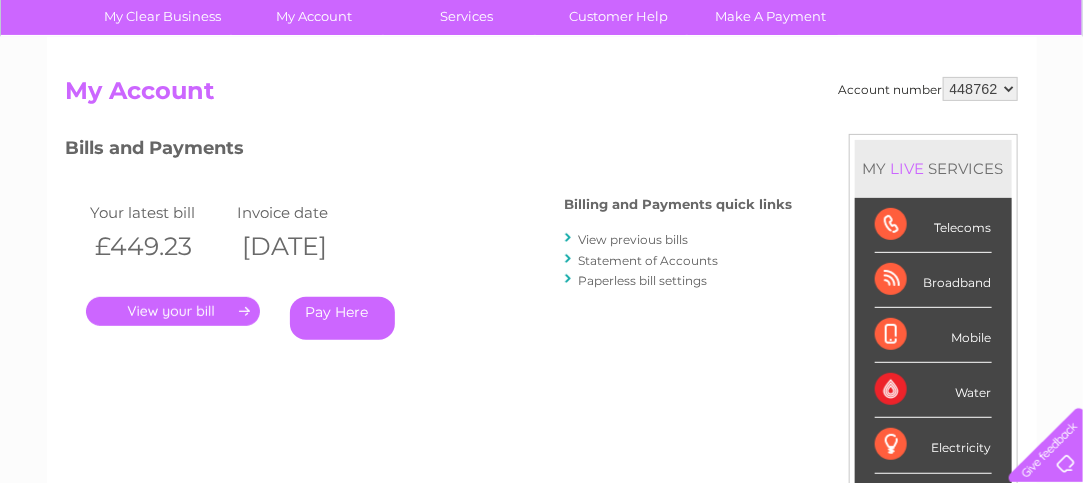 click on "View previous bills" at bounding box center [634, 239] 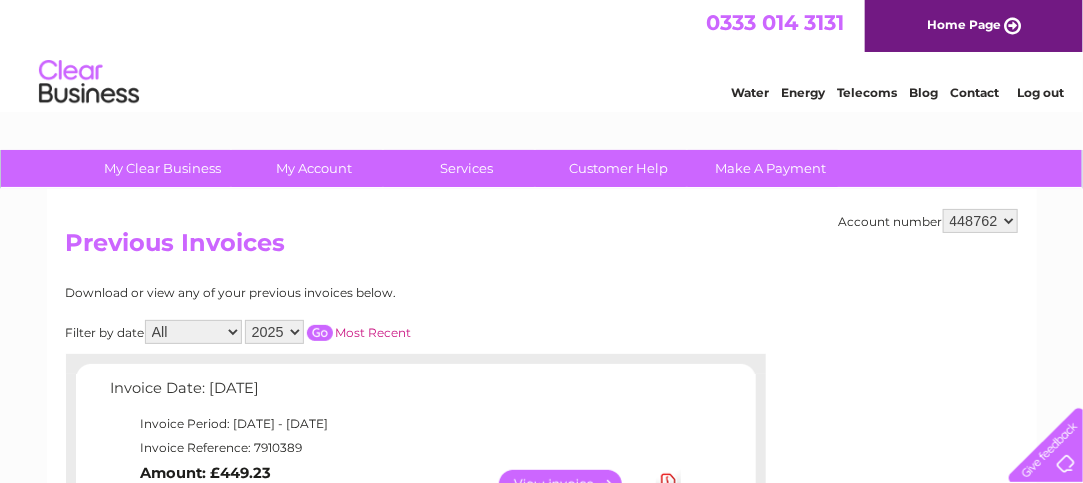 scroll, scrollTop: 0, scrollLeft: 0, axis: both 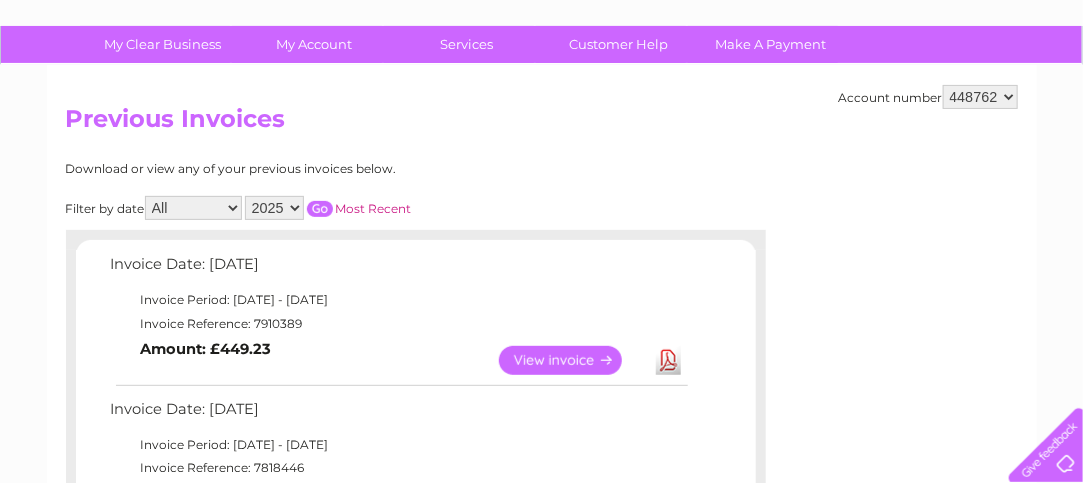 click on "Download" at bounding box center [668, 360] 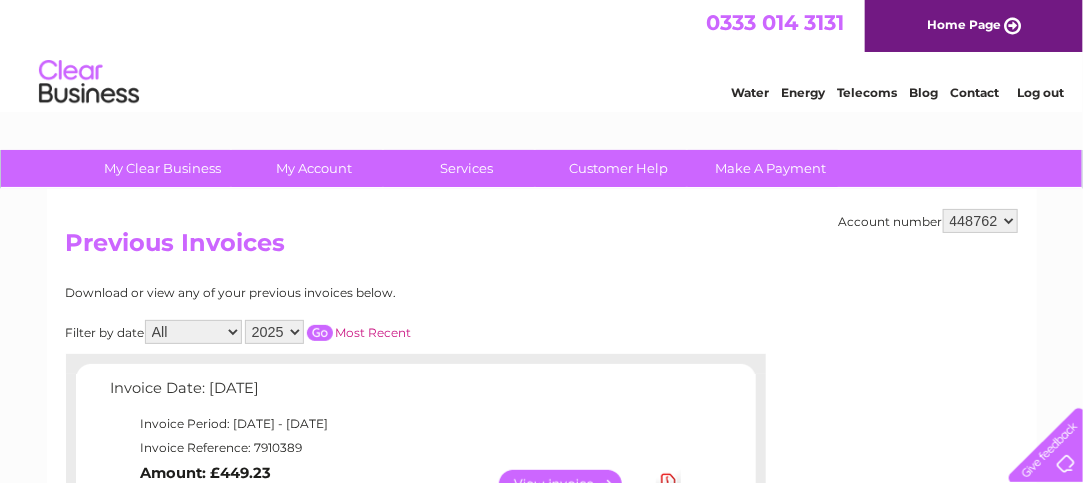 click on "Log out" at bounding box center (1041, 92) 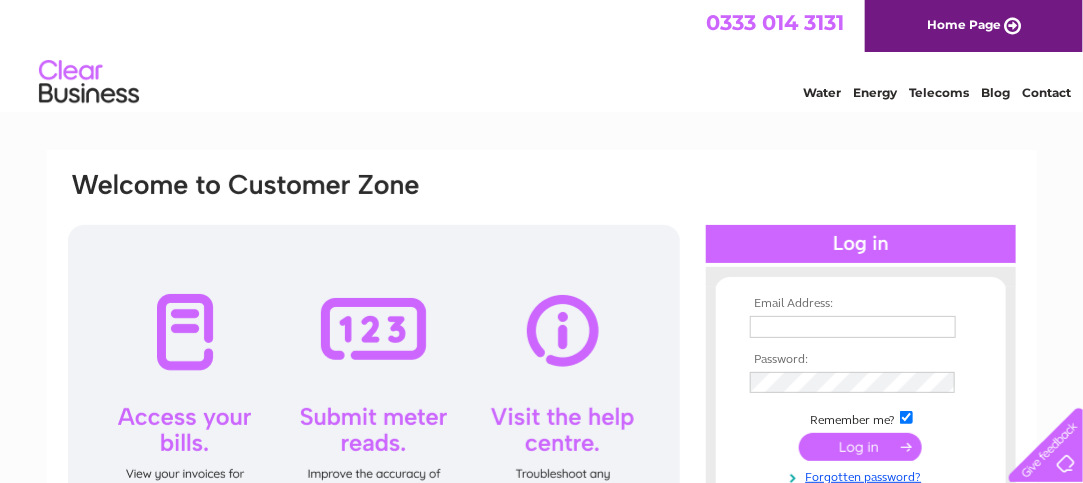scroll, scrollTop: 0, scrollLeft: 0, axis: both 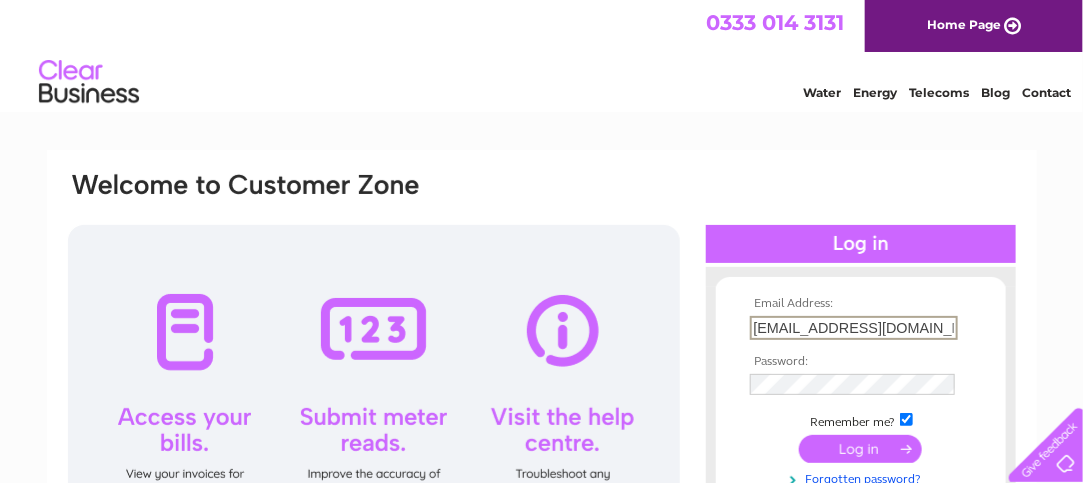 click on "info.stopinn@gmail.com" at bounding box center [854, 328] 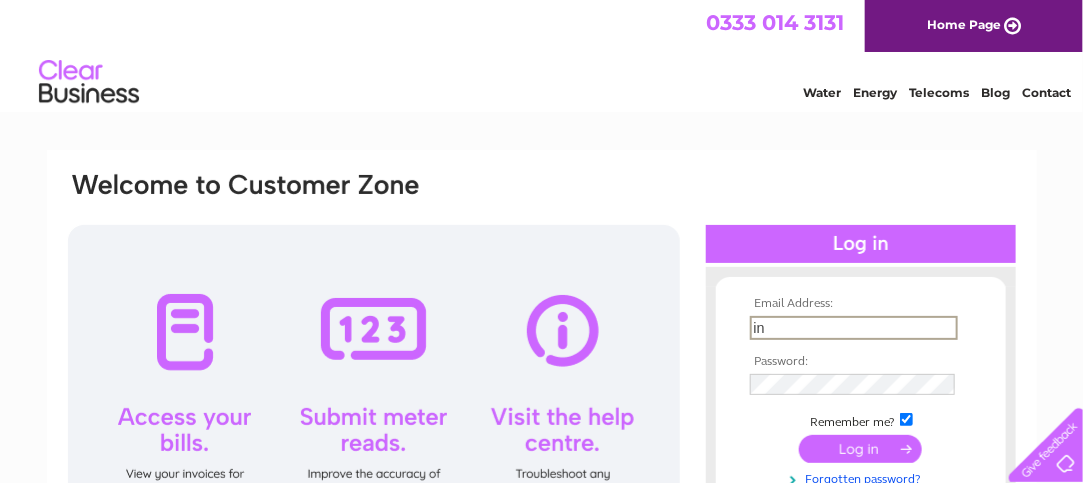 type on "i" 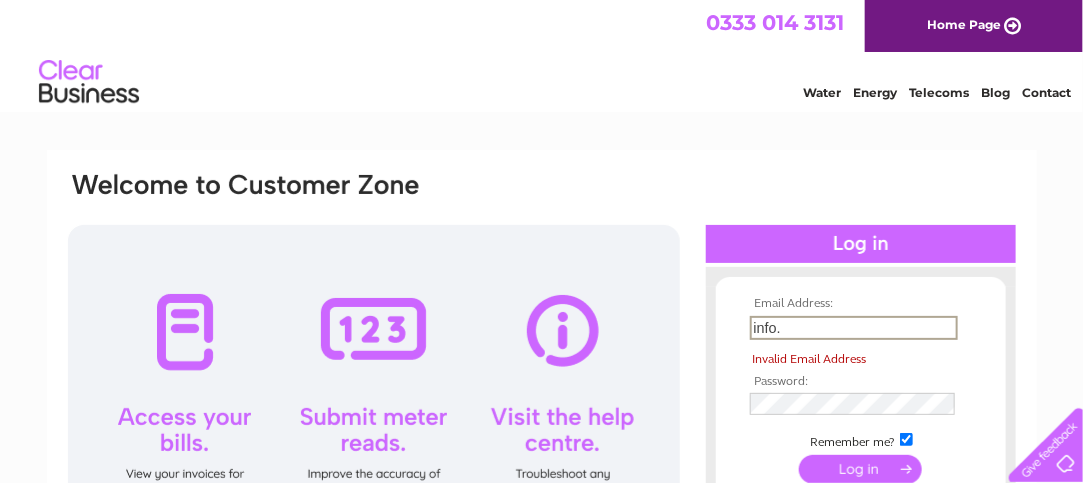 type on "info.stopinntaj@gmail.com" 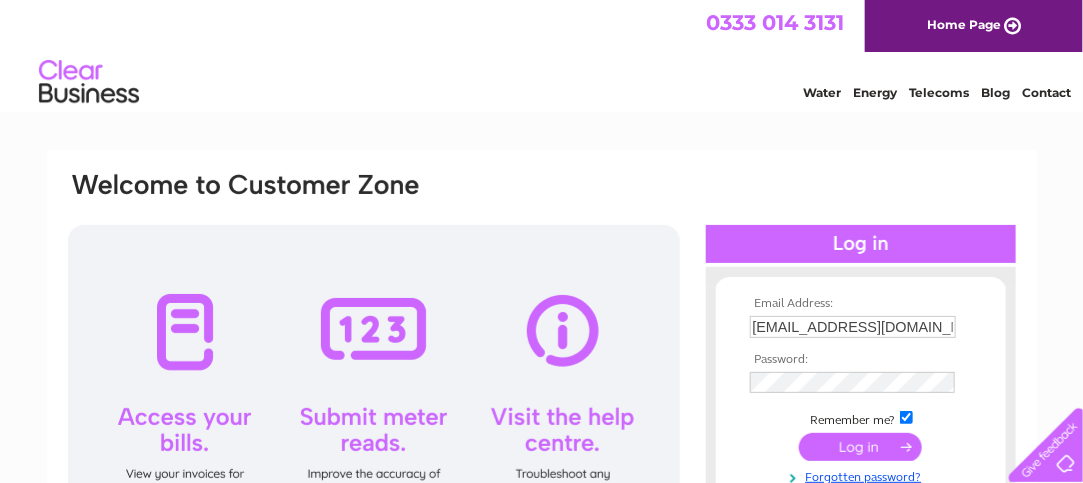 click at bounding box center [860, 447] 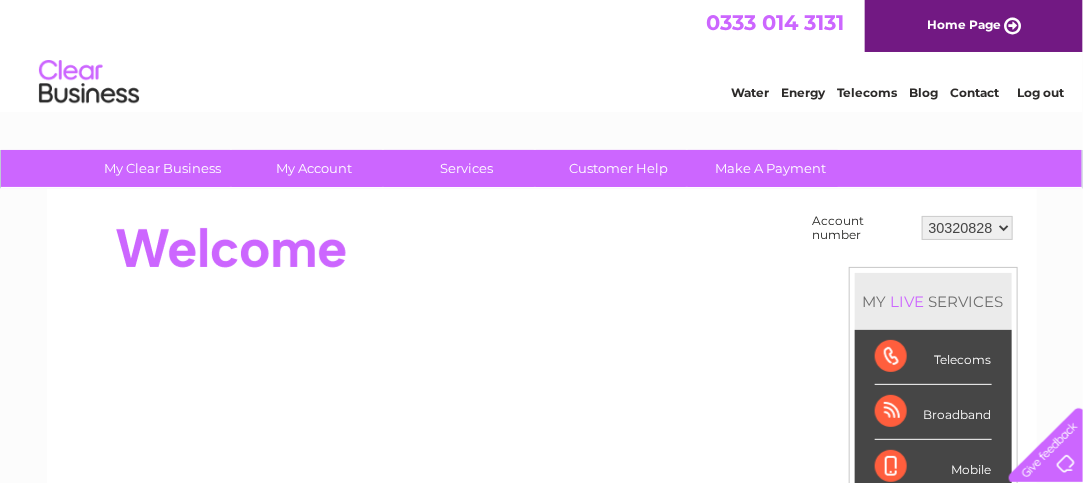 scroll, scrollTop: 0, scrollLeft: 0, axis: both 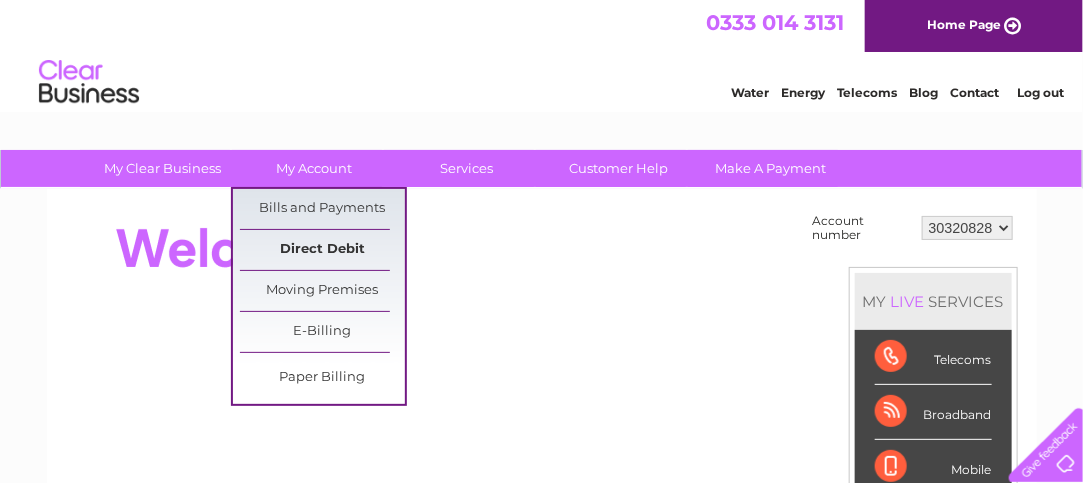 click on "Direct Debit" at bounding box center [322, 250] 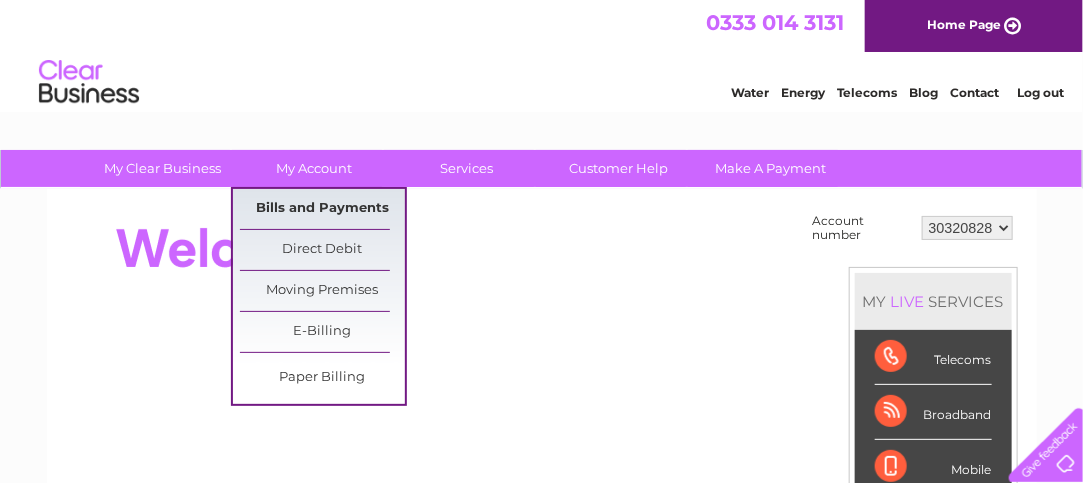 click on "Bills and Payments" at bounding box center [322, 209] 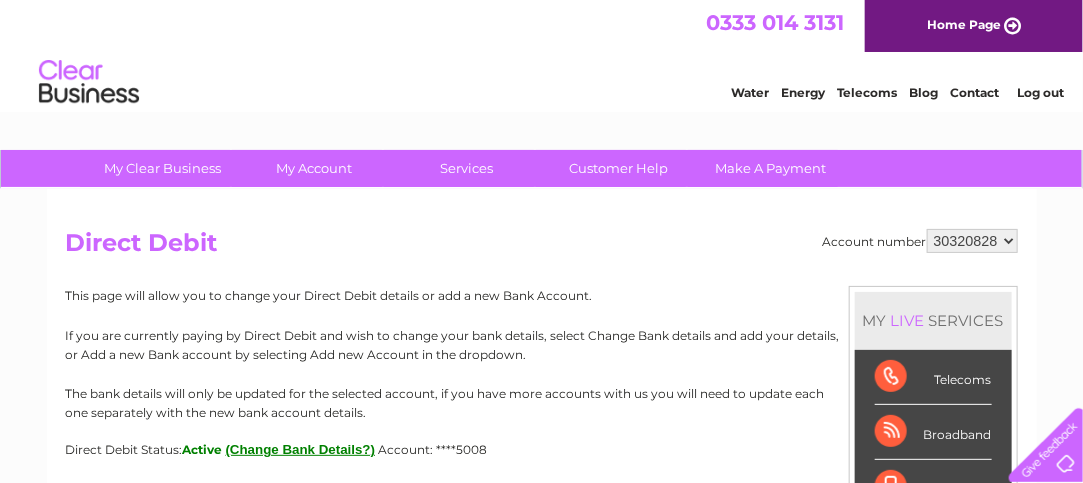 scroll, scrollTop: 0, scrollLeft: 0, axis: both 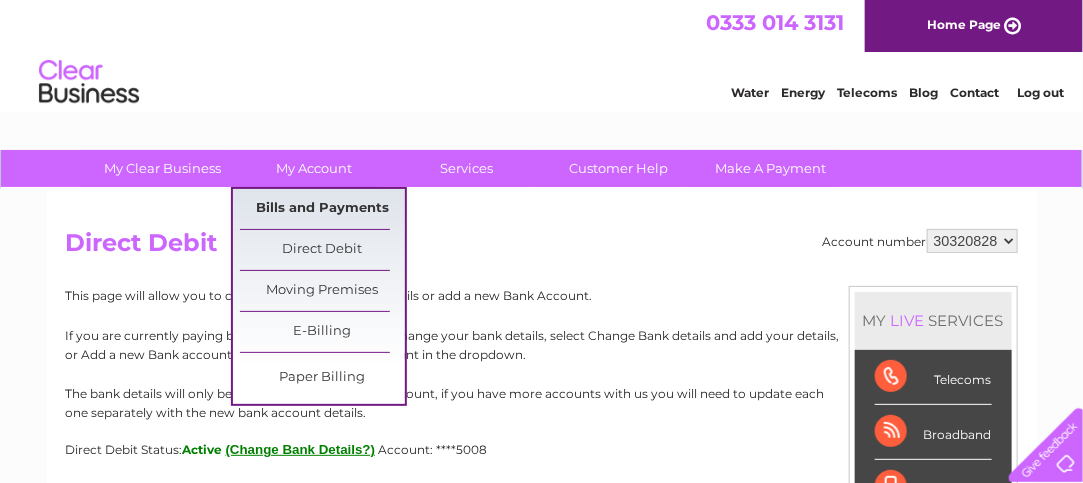 click on "Bills and Payments" at bounding box center [322, 209] 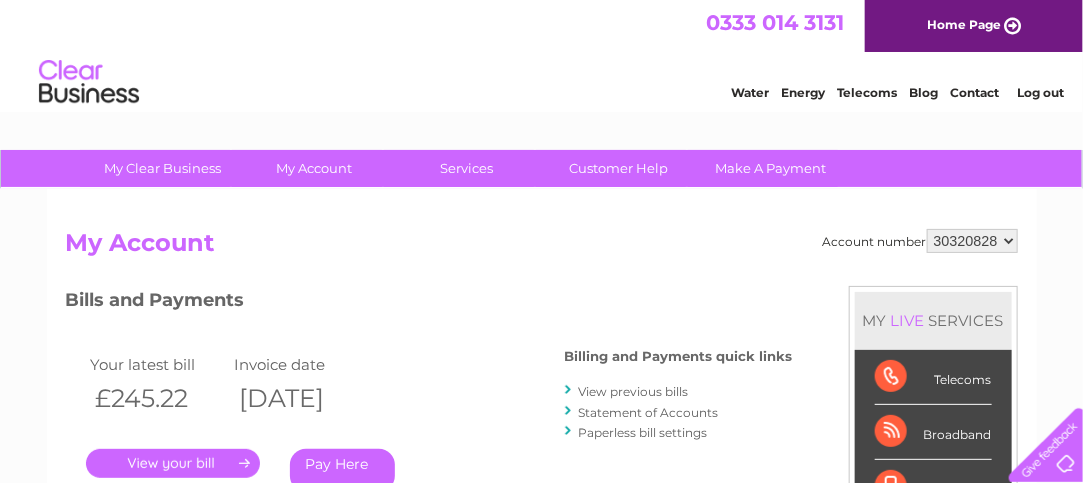 scroll, scrollTop: 0, scrollLeft: 0, axis: both 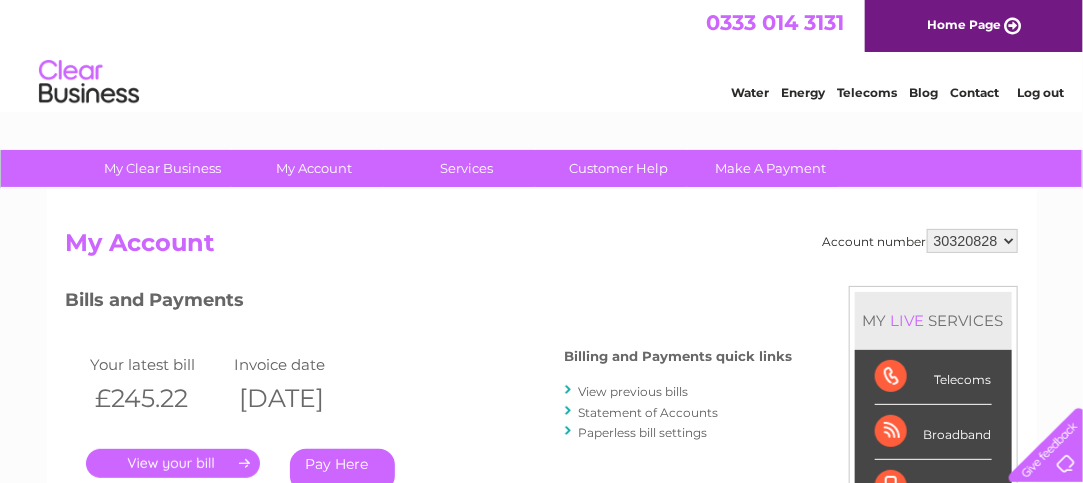 click on "." at bounding box center [173, 463] 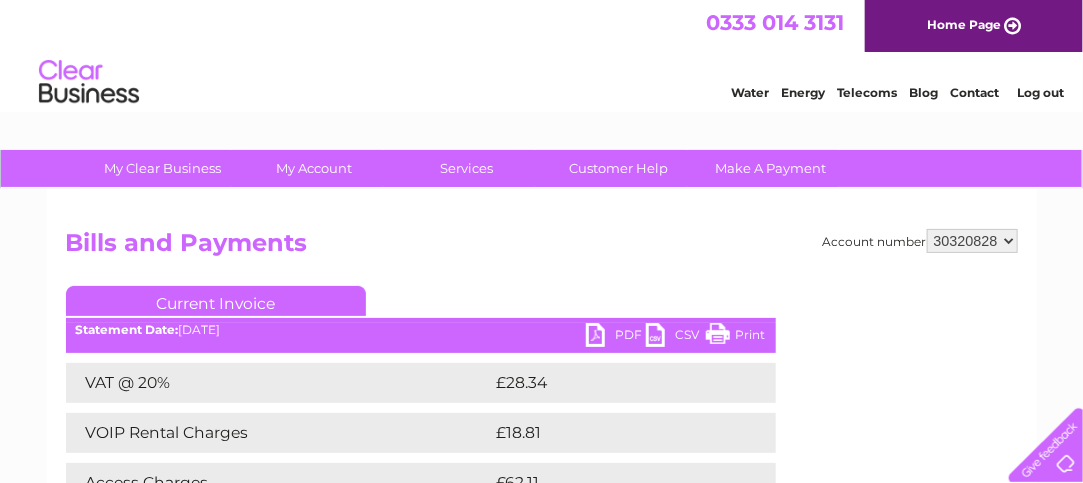 scroll, scrollTop: 0, scrollLeft: 0, axis: both 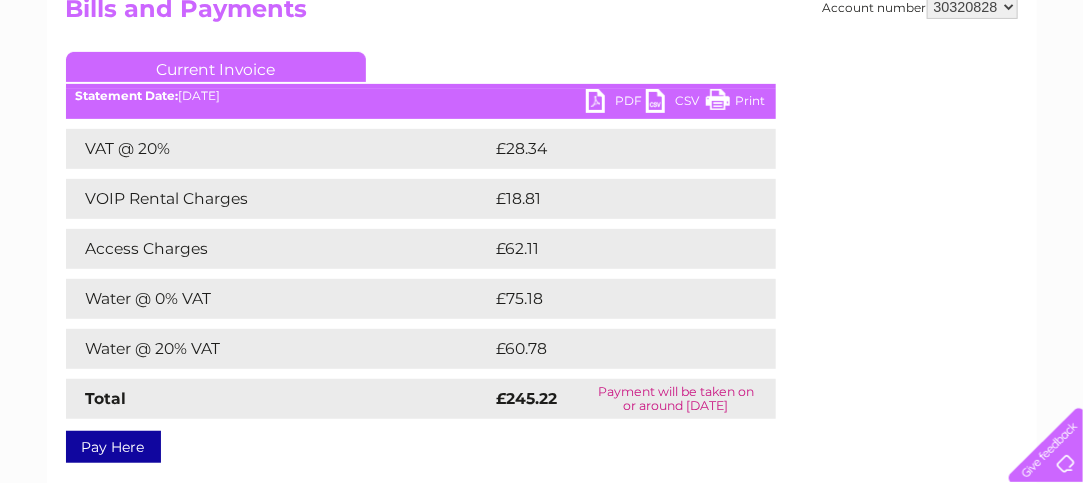 click on "PDF" at bounding box center [616, 103] 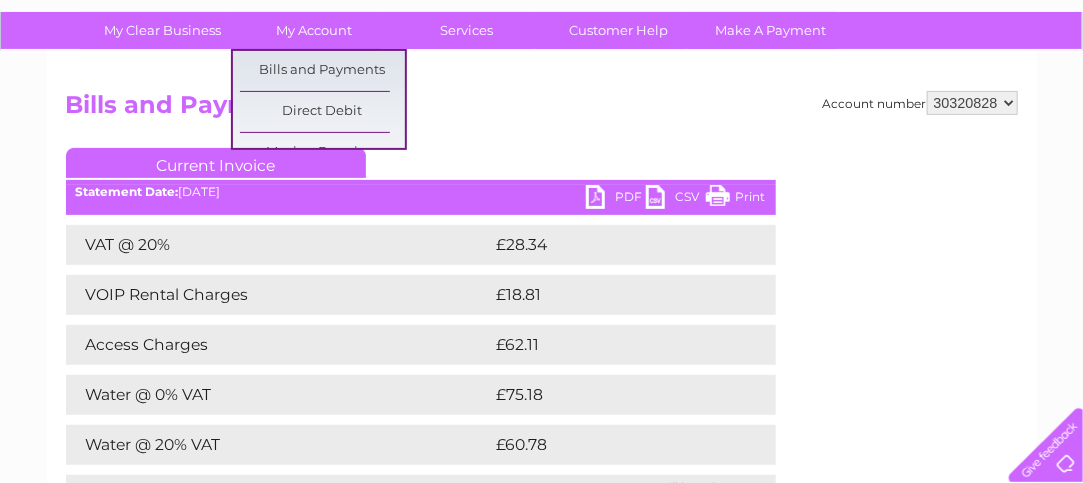 scroll, scrollTop: 0, scrollLeft: 0, axis: both 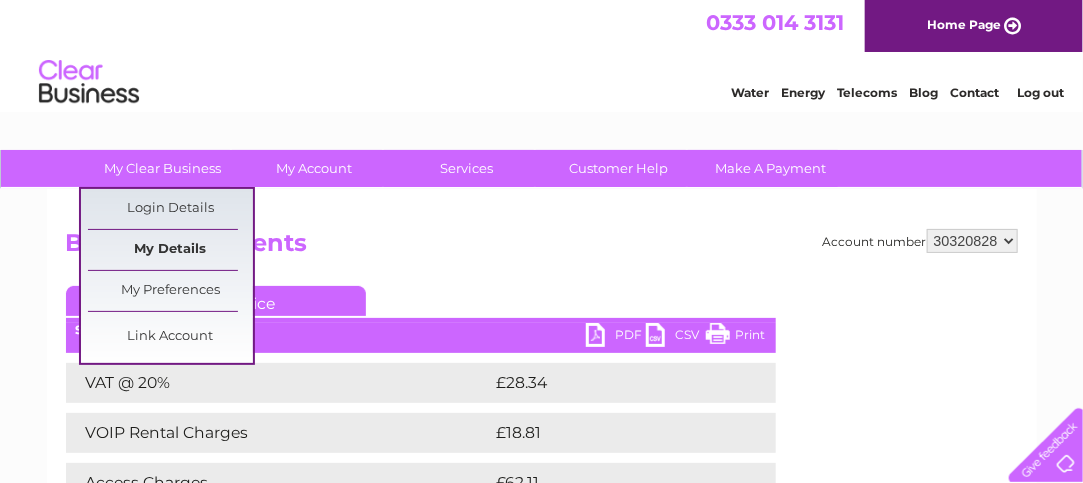 click on "My Details" at bounding box center [170, 250] 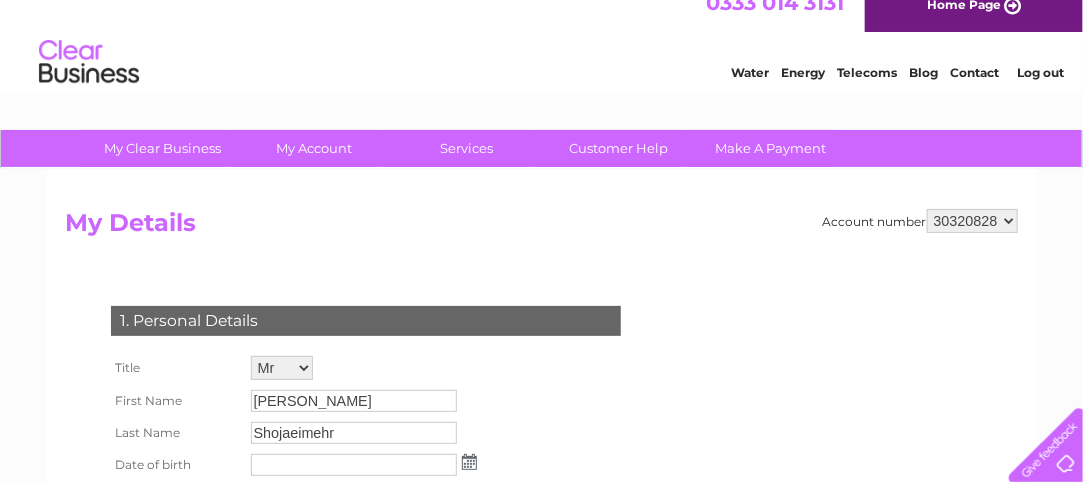 scroll, scrollTop: 0, scrollLeft: 0, axis: both 